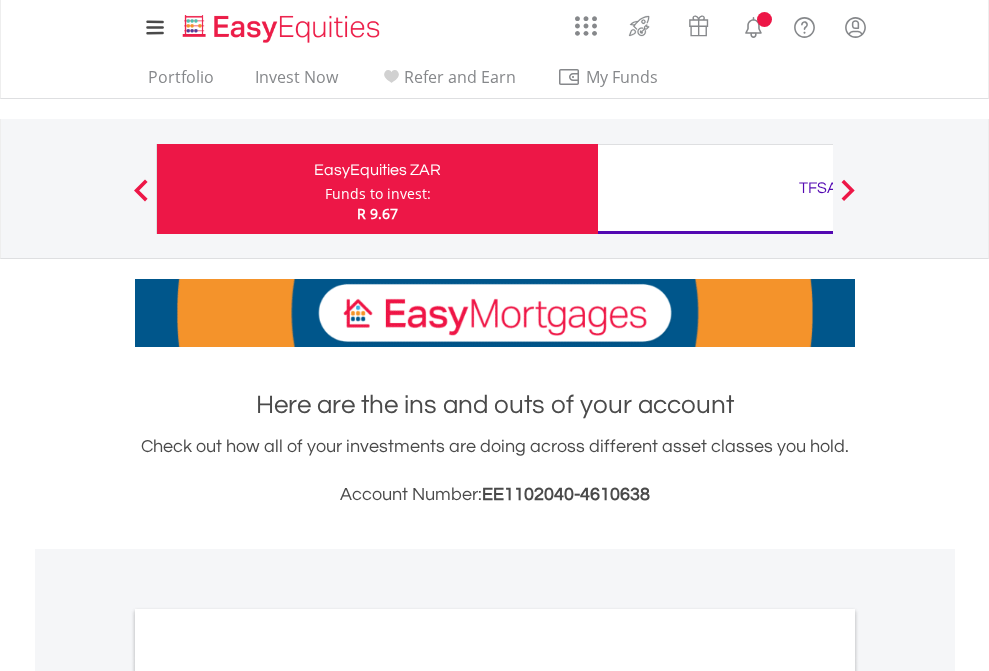 scroll, scrollTop: 0, scrollLeft: 0, axis: both 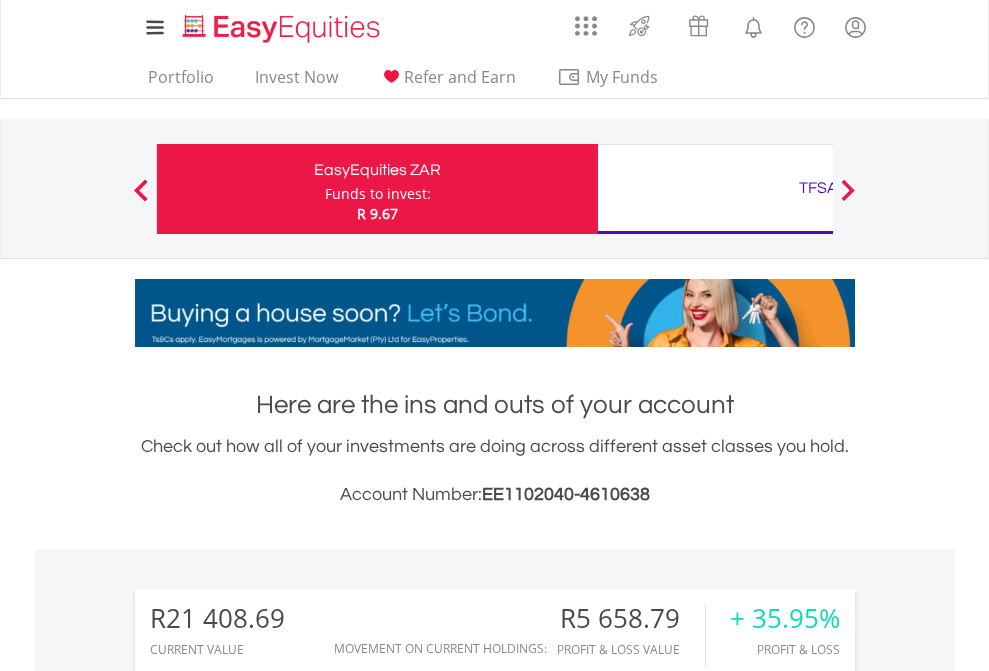 click on "Funds to invest:" at bounding box center (378, 194) 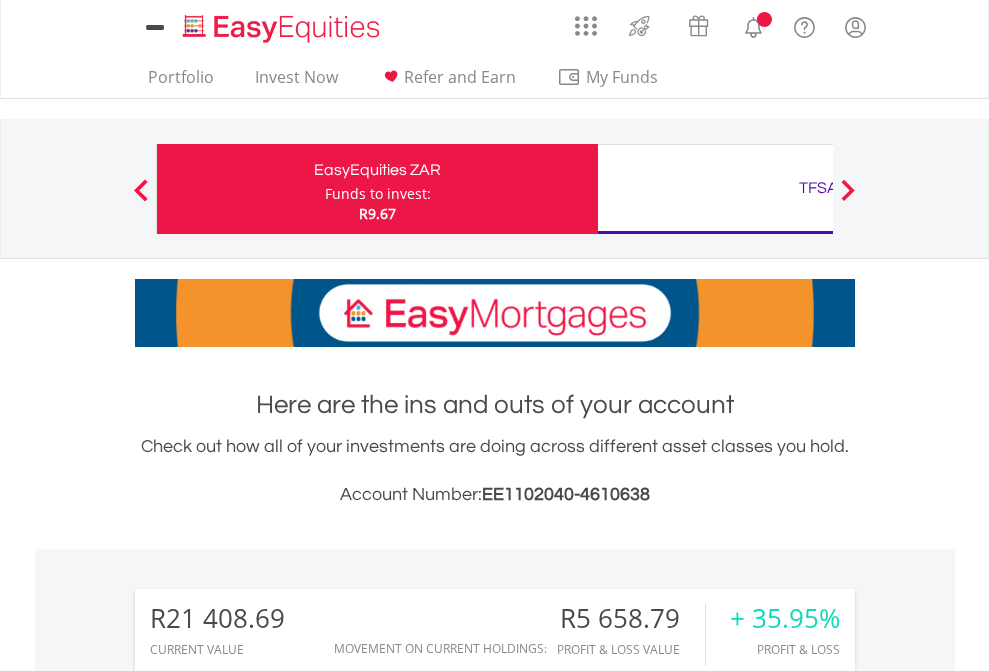 scroll, scrollTop: 0, scrollLeft: 0, axis: both 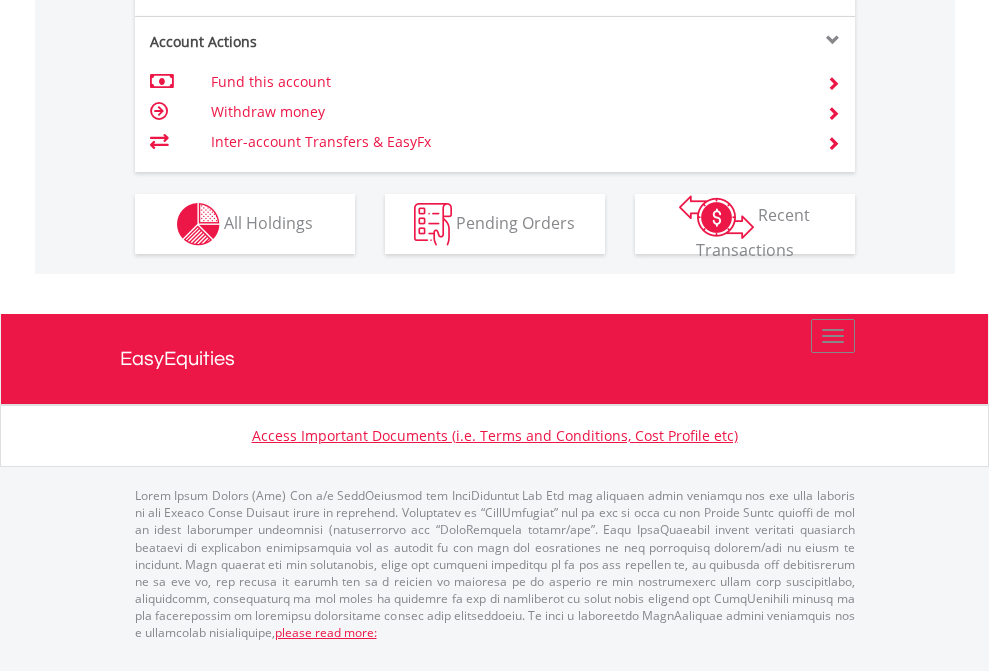 click on "Investment types" at bounding box center (706, -337) 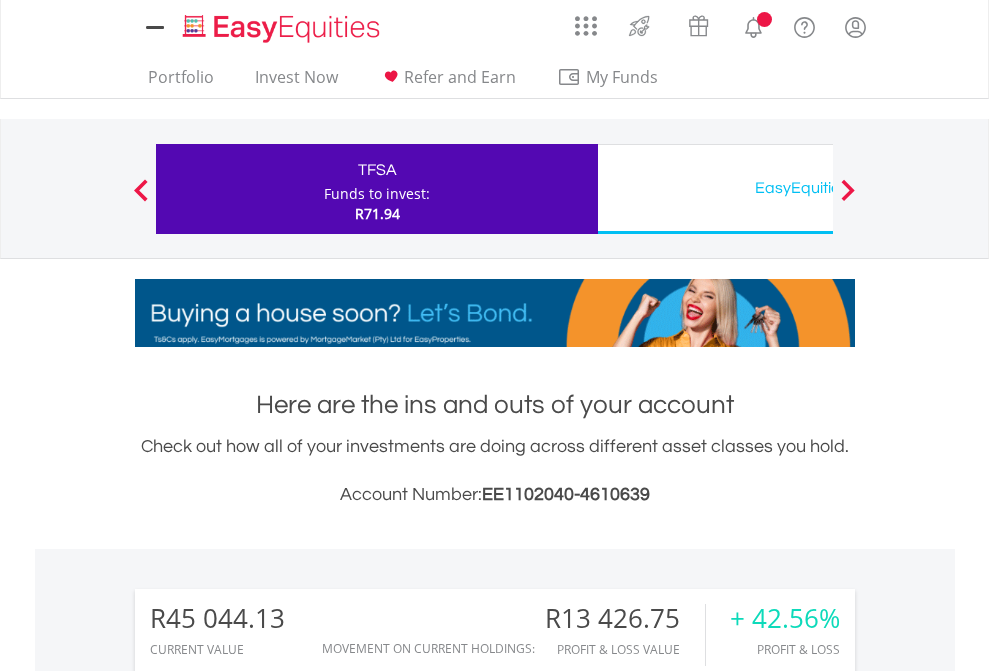 scroll, scrollTop: 0, scrollLeft: 0, axis: both 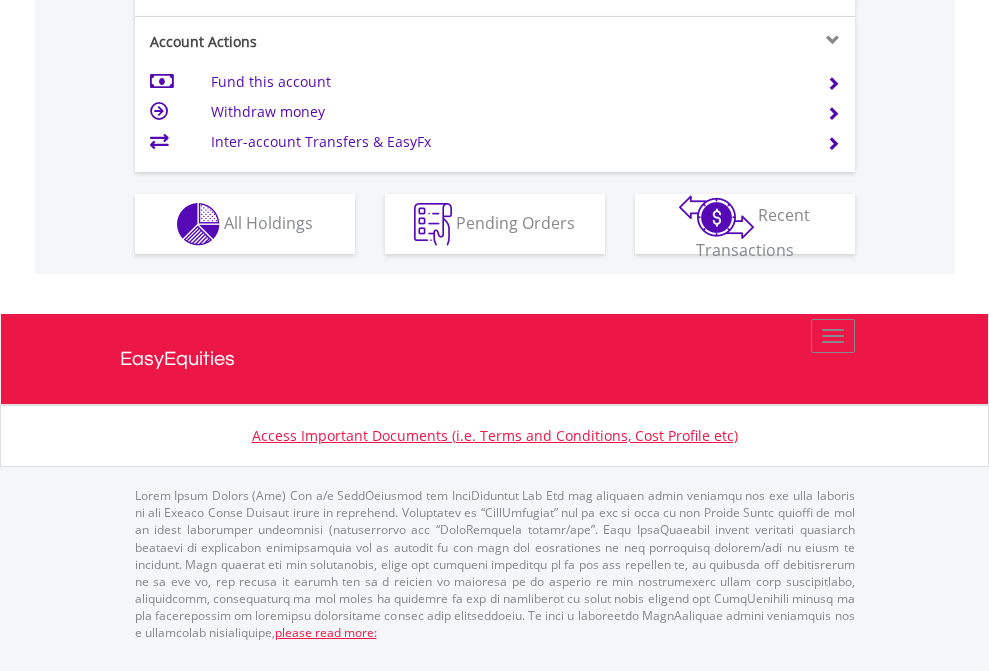click on "Investment types" at bounding box center (706, -337) 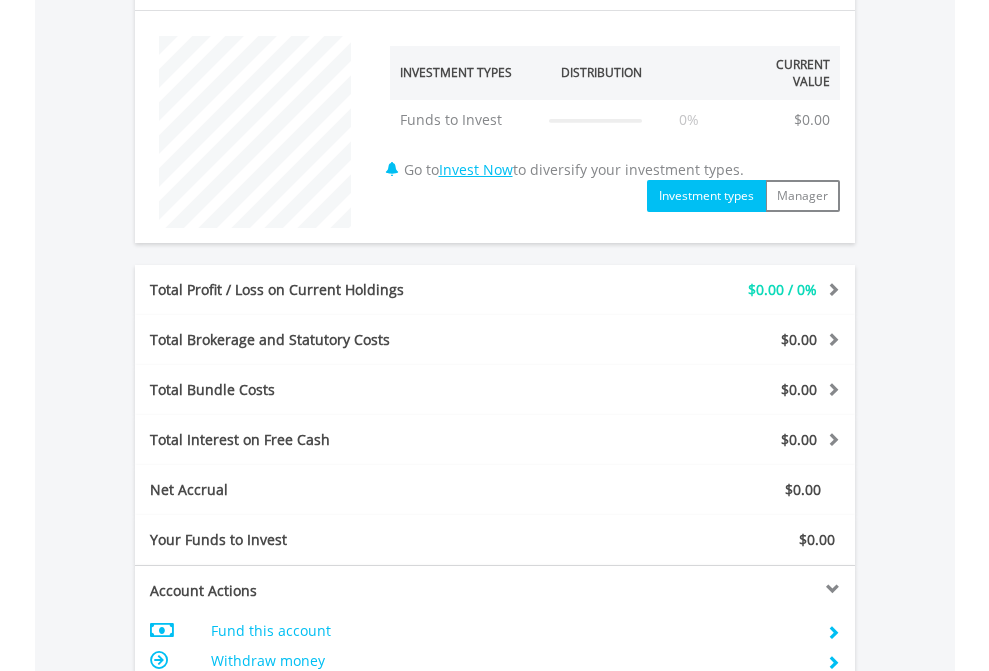 scroll, scrollTop: 1342, scrollLeft: 0, axis: vertical 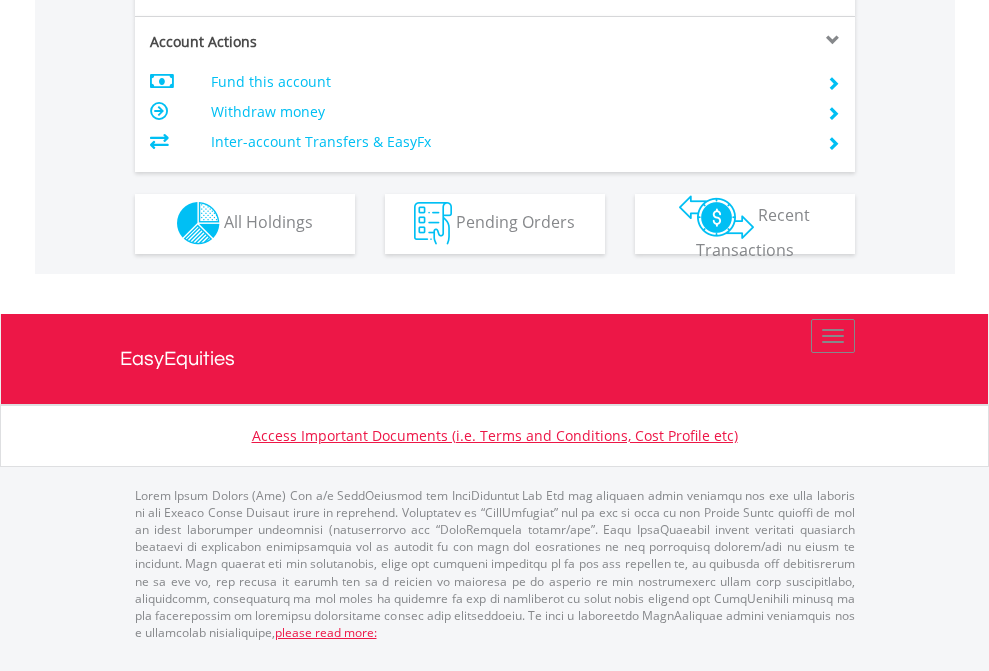 click on "Investment types" at bounding box center [706, -353] 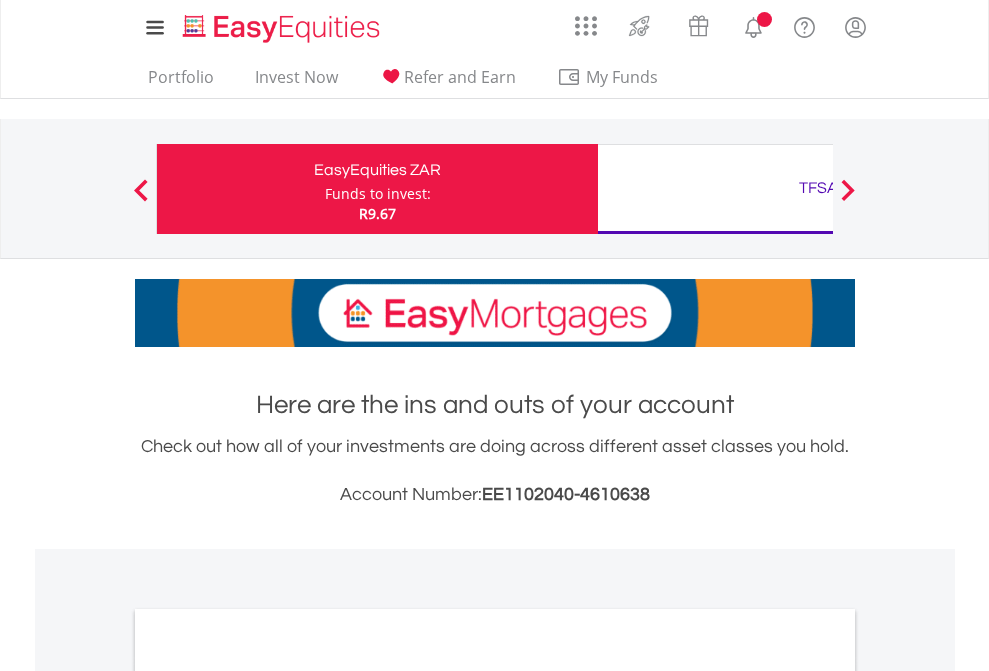 scroll, scrollTop: 1202, scrollLeft: 0, axis: vertical 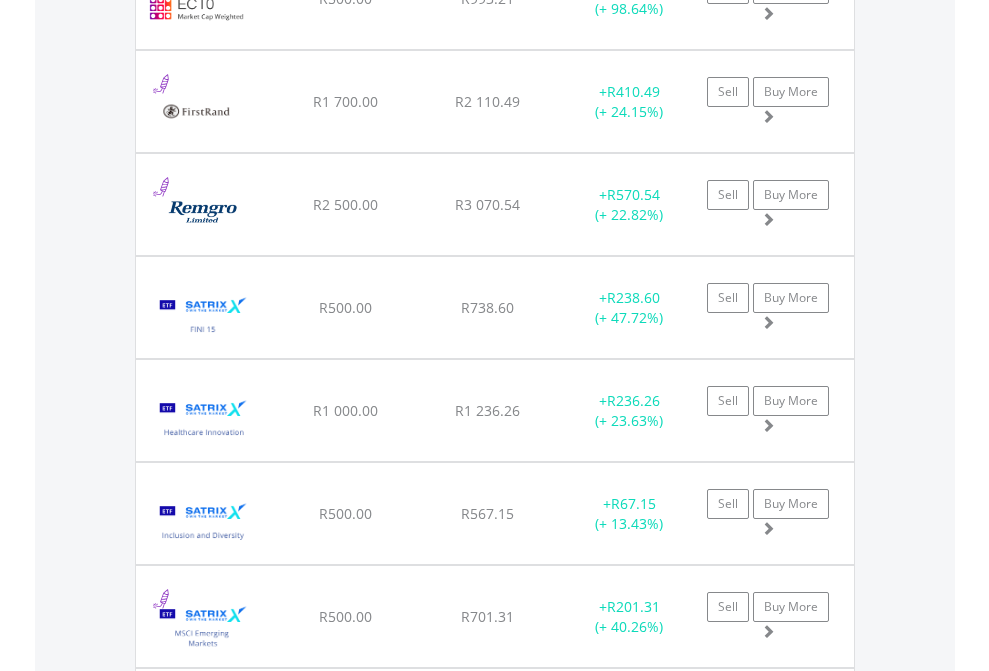 click on "TFSA" at bounding box center [818, -2196] 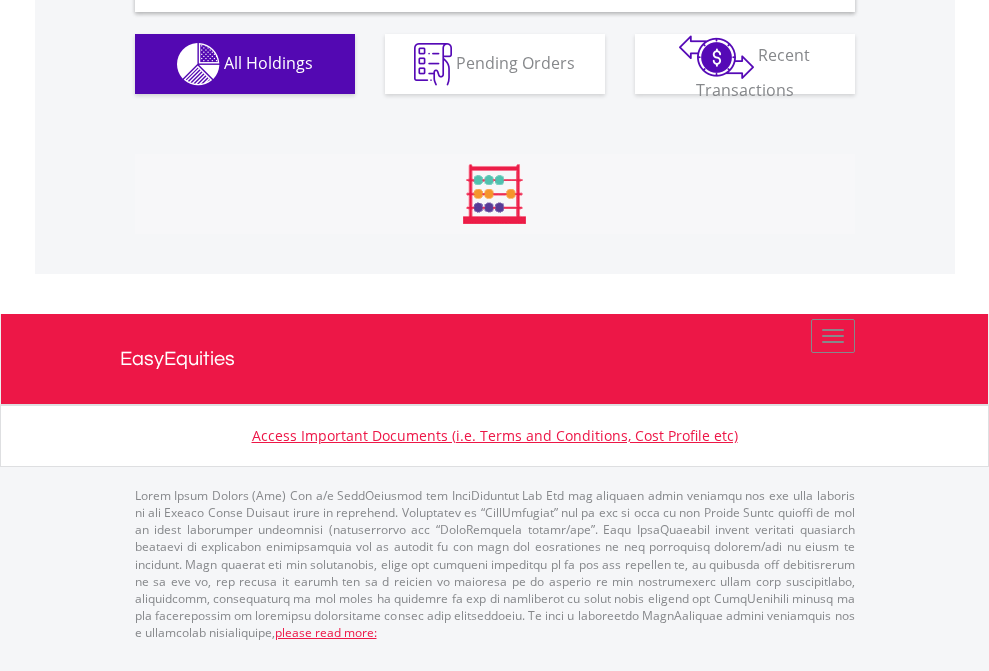 scroll, scrollTop: 1933, scrollLeft: 0, axis: vertical 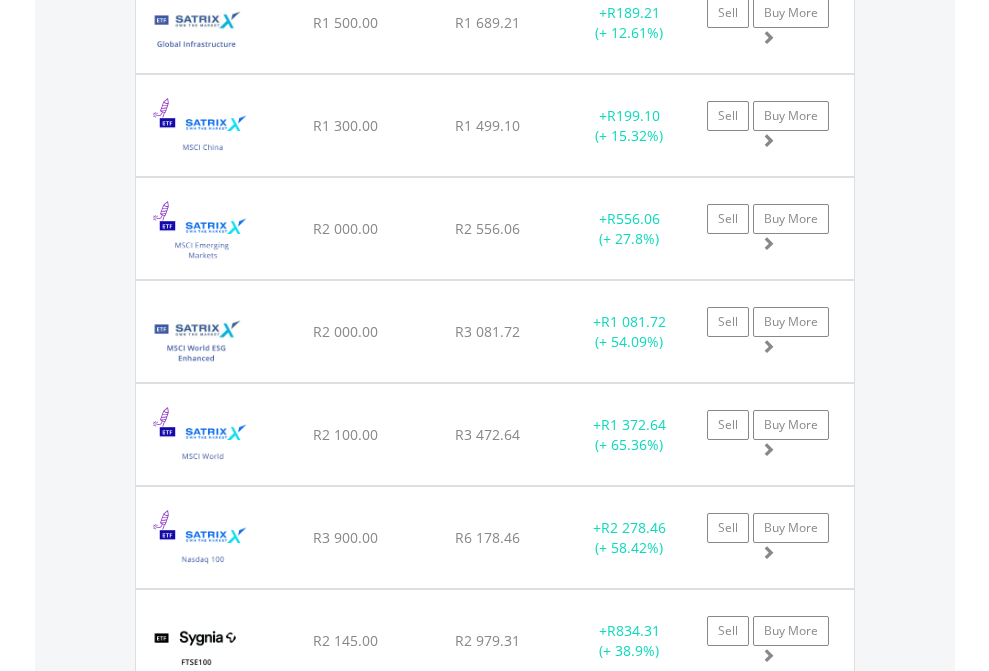 click on "EasyEquities USD" at bounding box center (818, -1745) 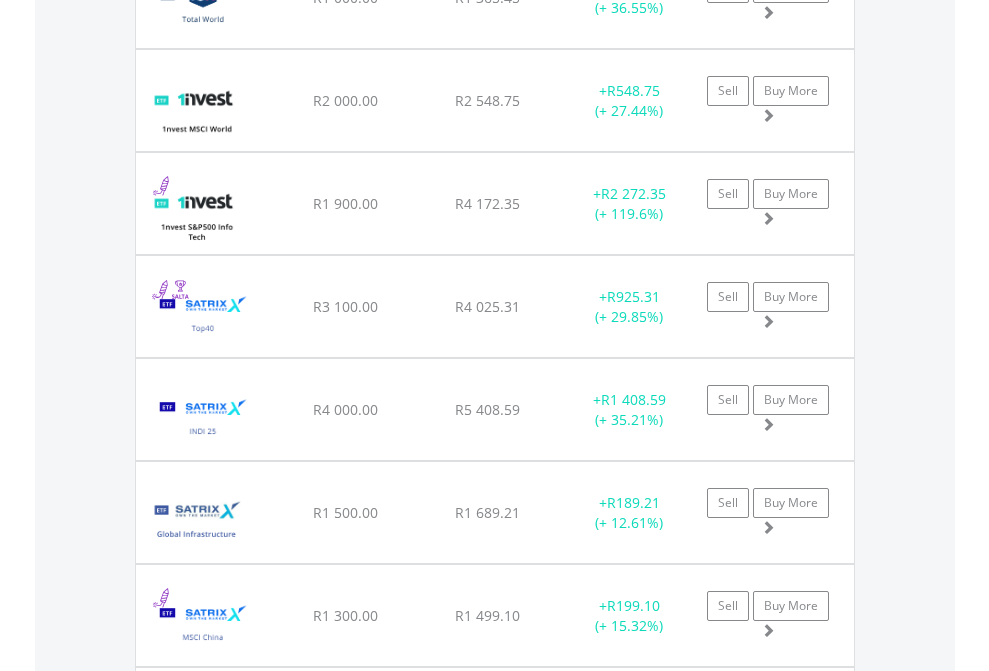 scroll, scrollTop: 144, scrollLeft: 0, axis: vertical 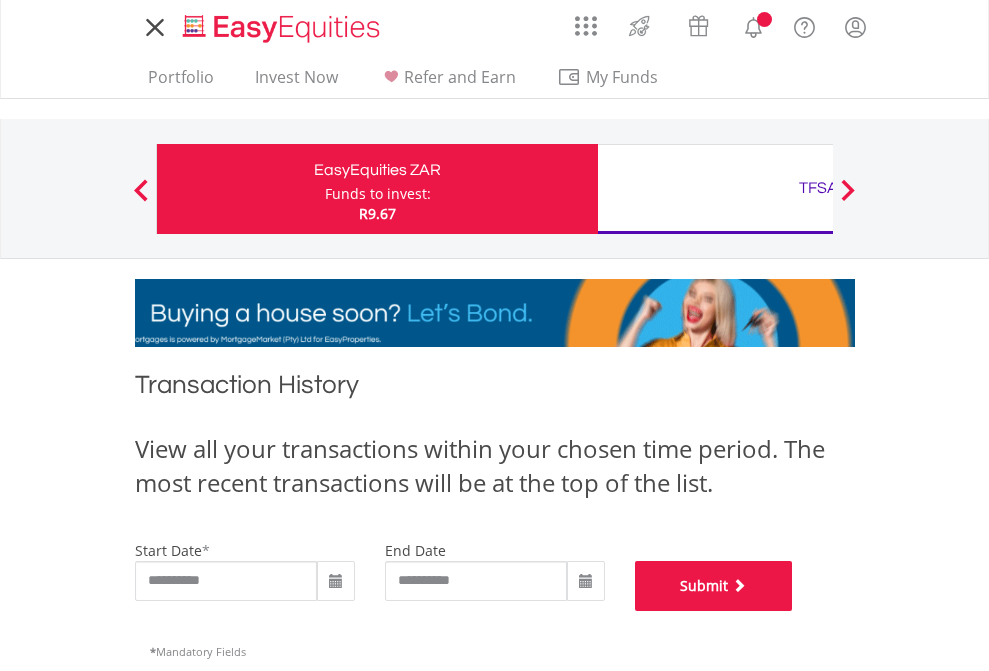 click on "Submit" at bounding box center (714, 586) 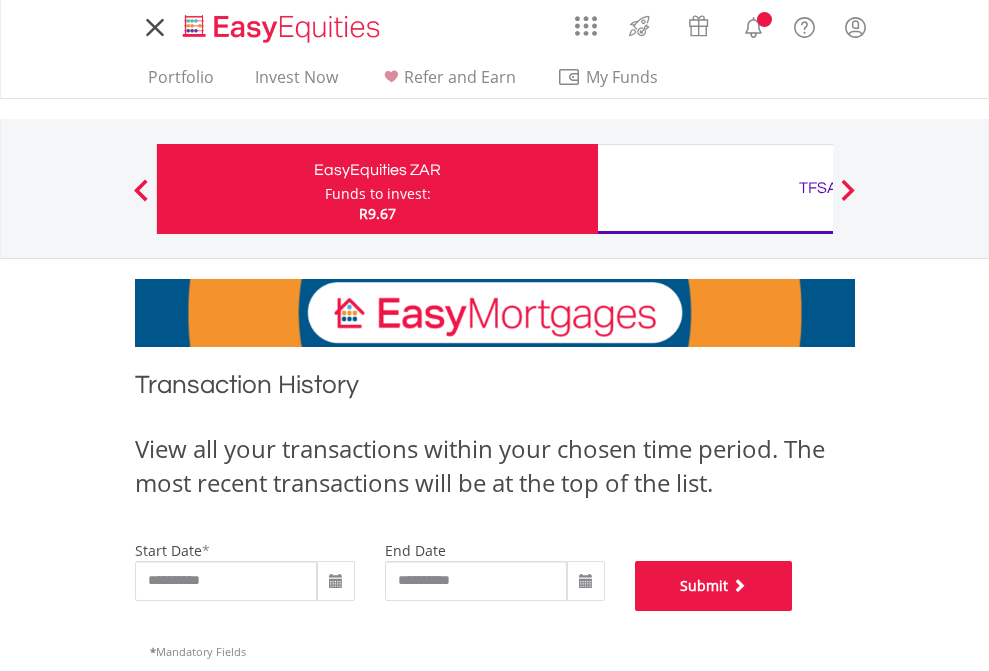scroll, scrollTop: 811, scrollLeft: 0, axis: vertical 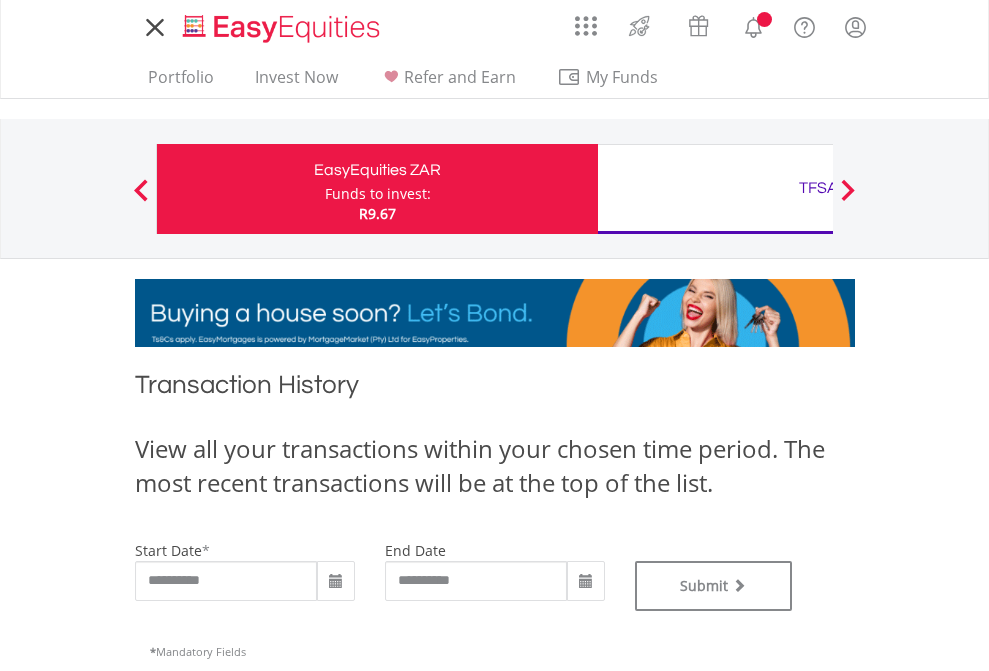 click on "TFSA" at bounding box center (818, 188) 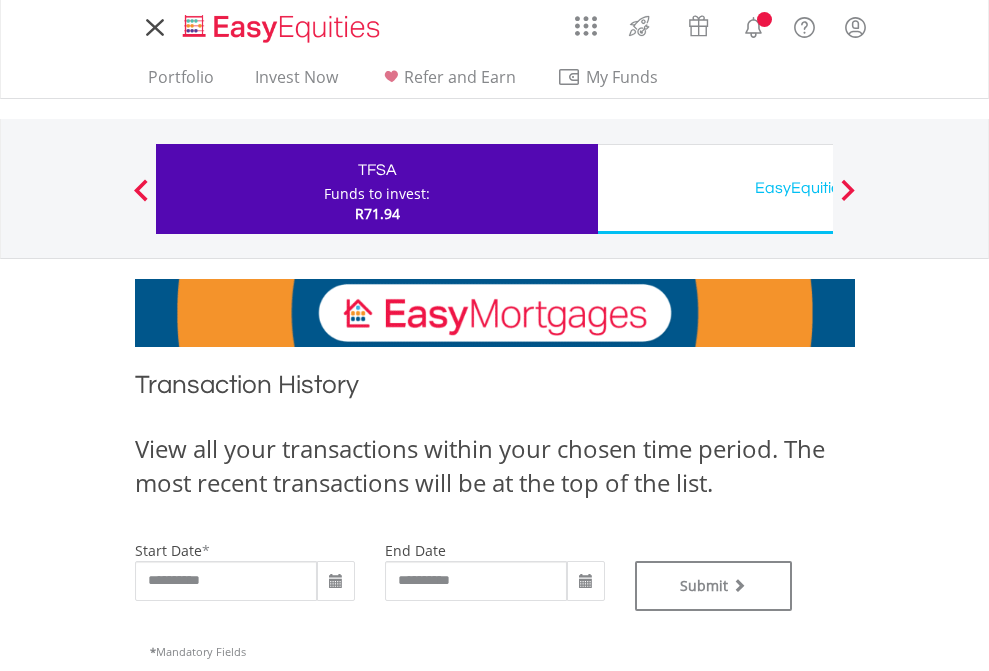 scroll, scrollTop: 0, scrollLeft: 0, axis: both 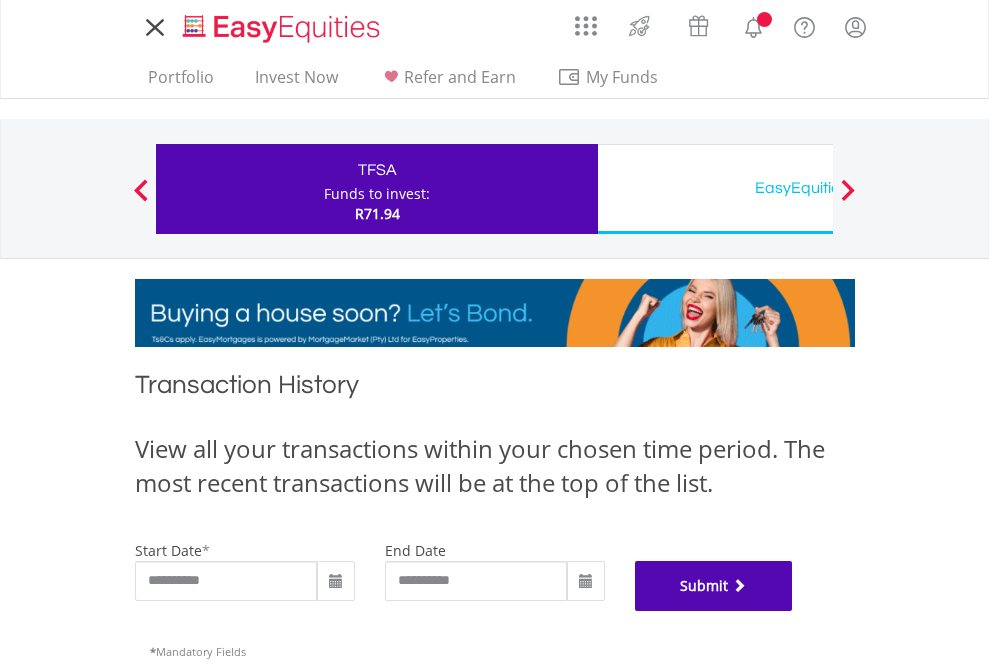 click on "Submit" at bounding box center (714, 586) 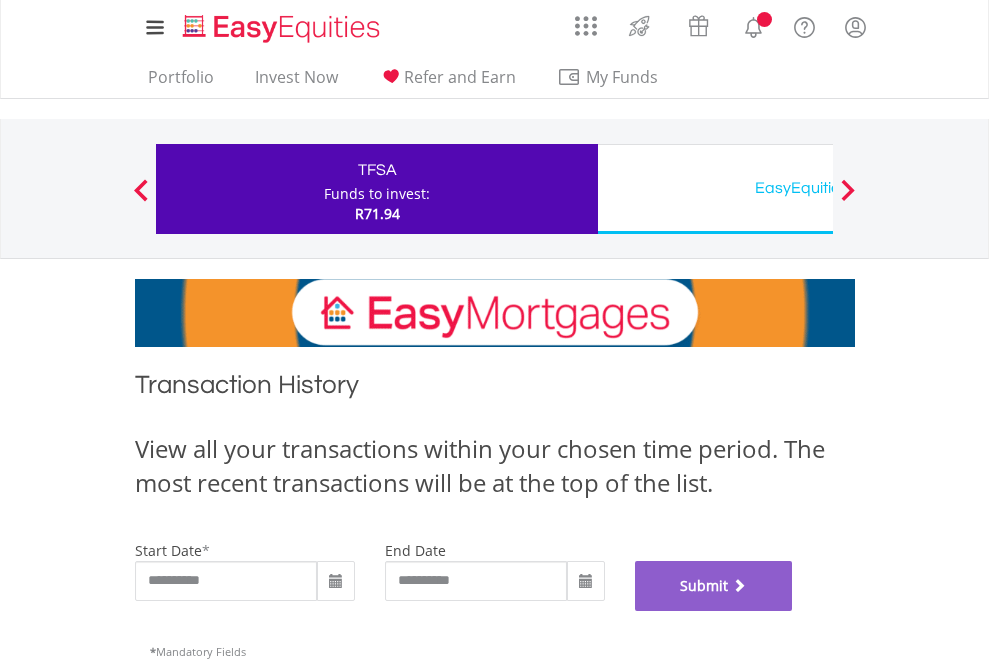 scroll, scrollTop: 811, scrollLeft: 0, axis: vertical 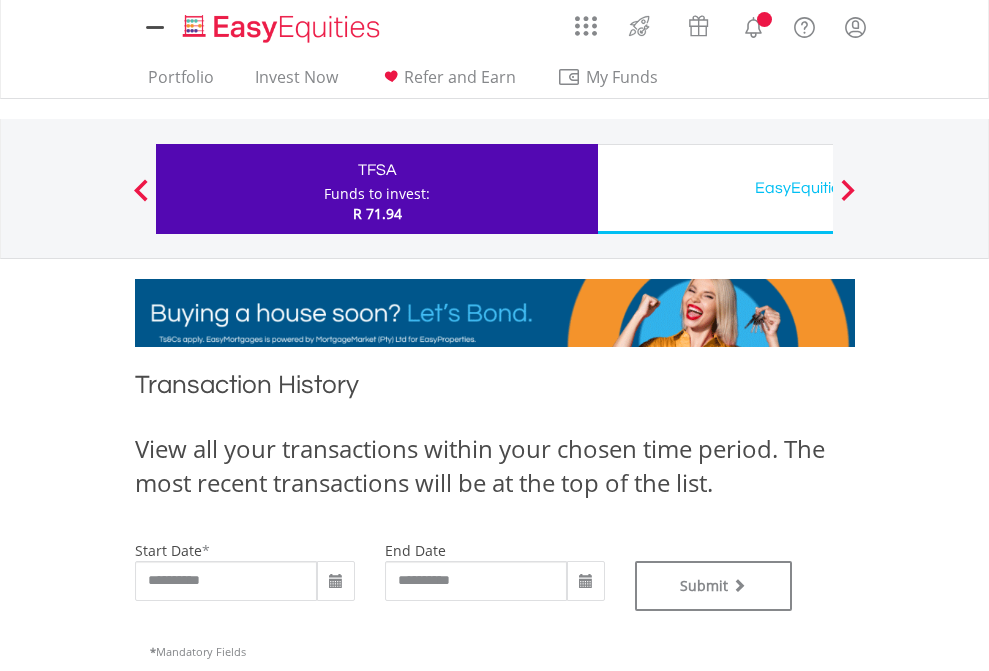 click on "EasyEquities USD" at bounding box center (818, 188) 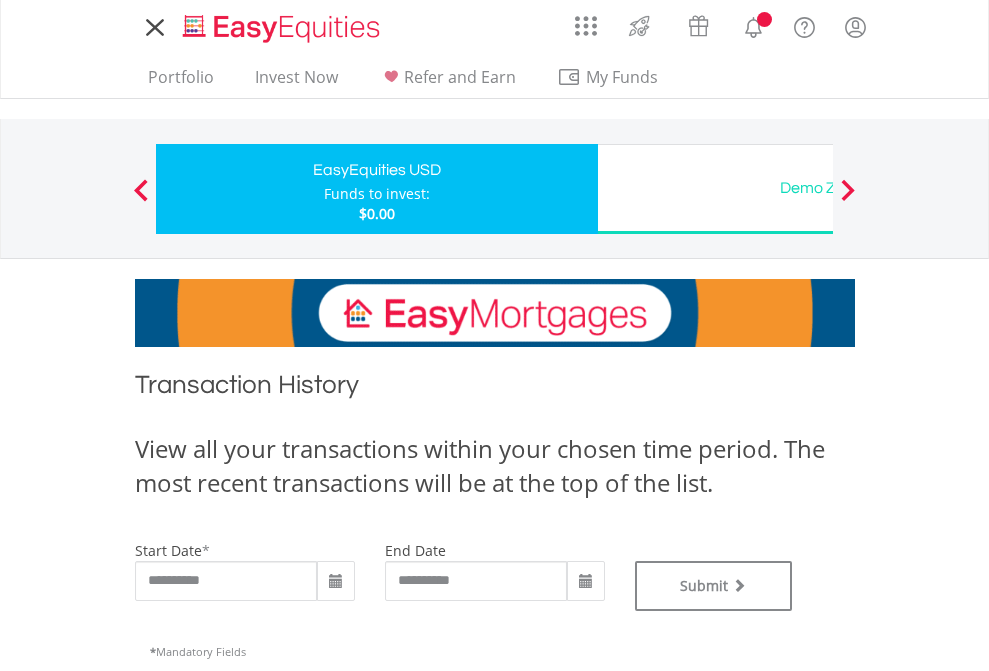 scroll, scrollTop: 0, scrollLeft: 0, axis: both 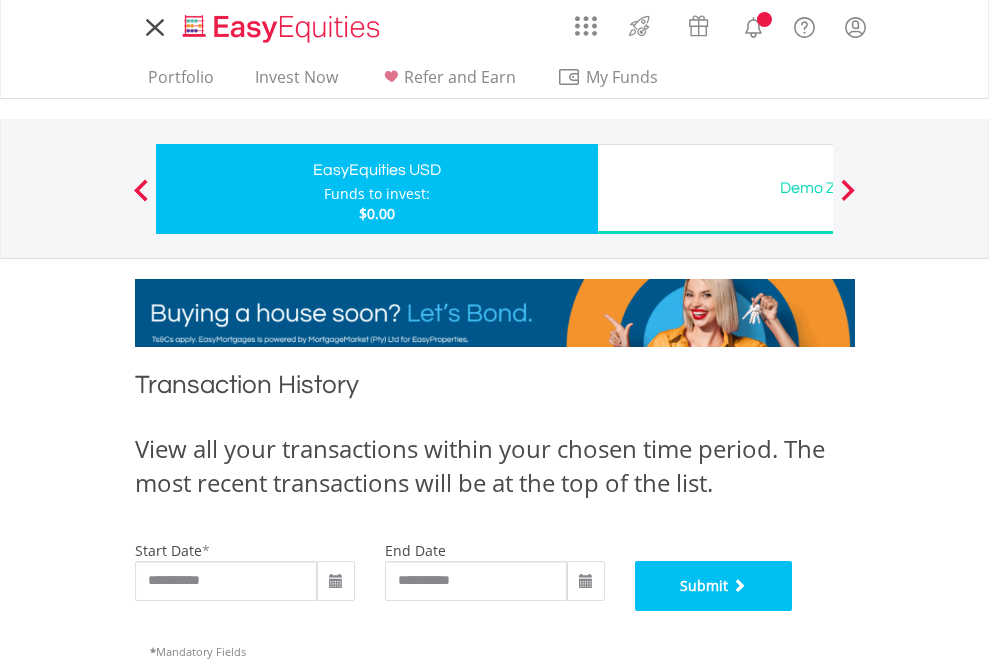 click on "Submit" at bounding box center (714, 586) 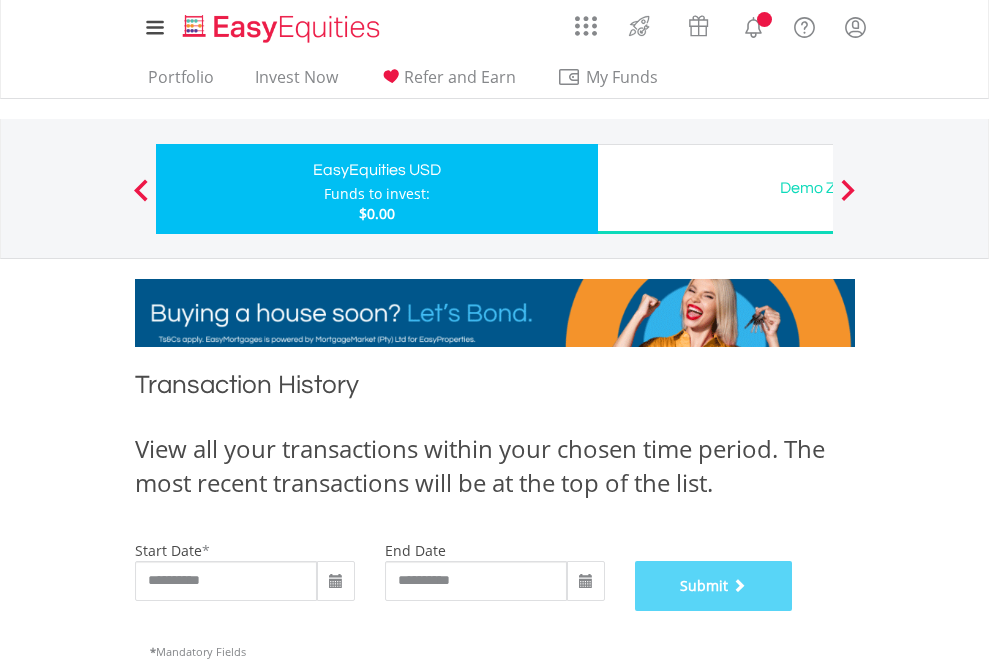 scroll, scrollTop: 811, scrollLeft: 0, axis: vertical 